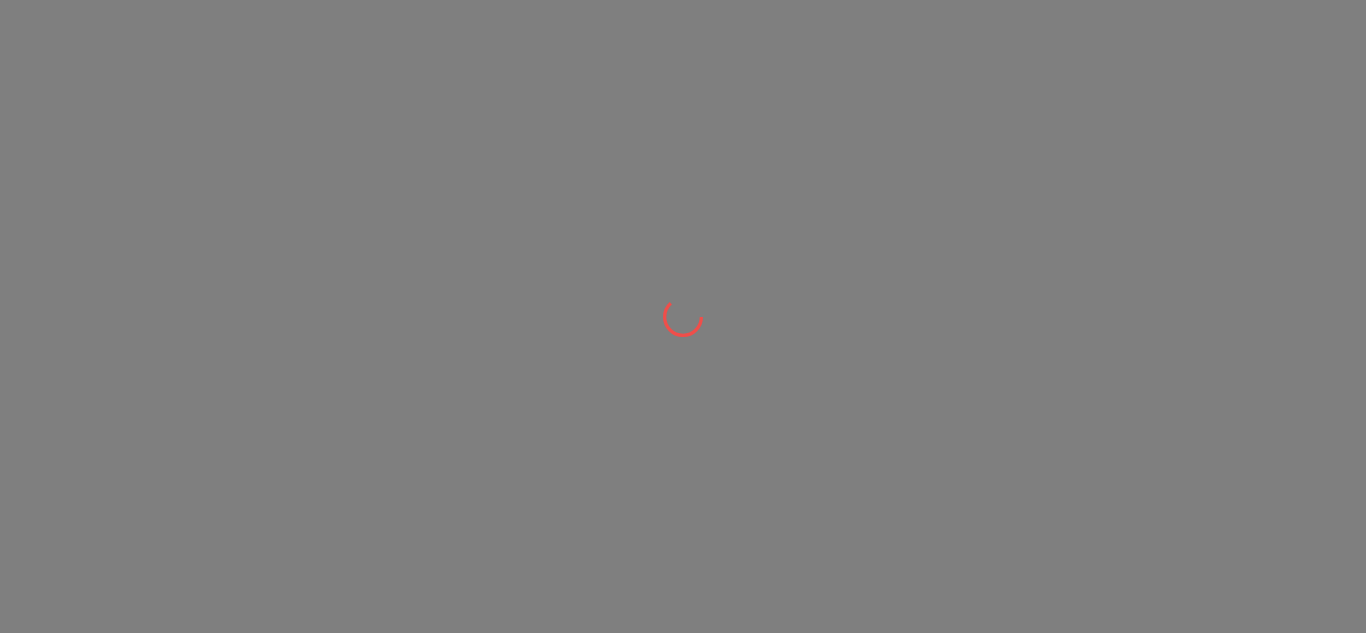scroll, scrollTop: 0, scrollLeft: 0, axis: both 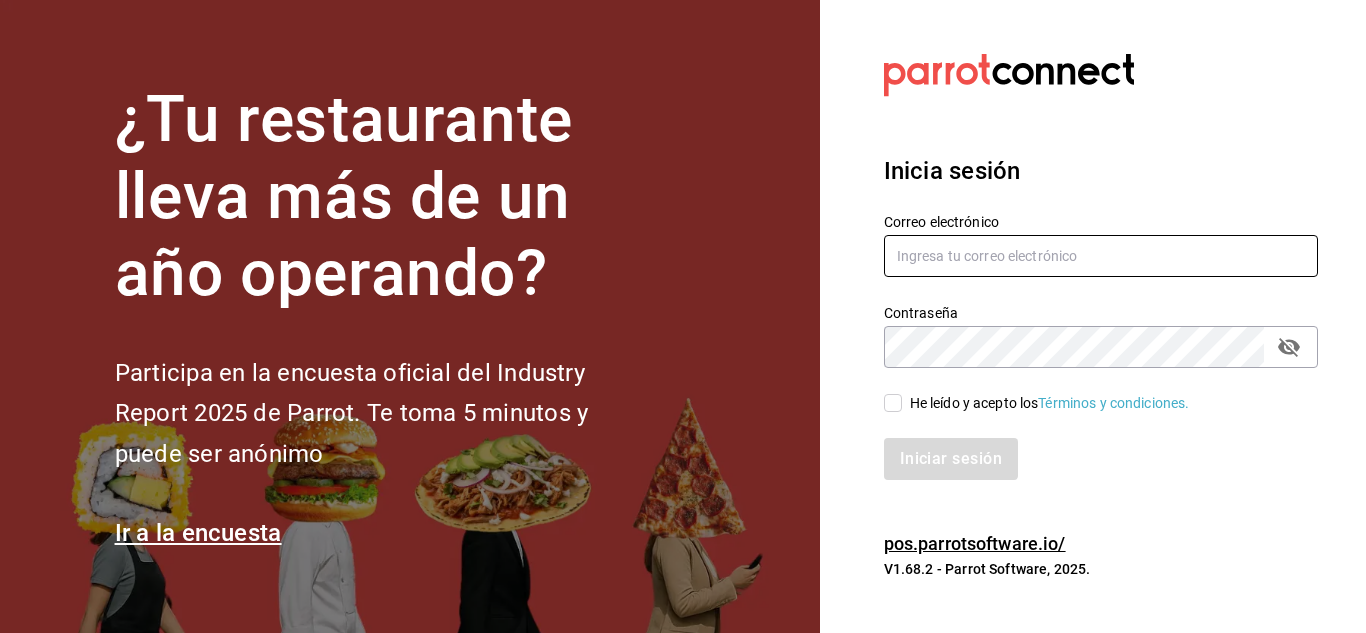 type on "[USERNAME]@example.com" 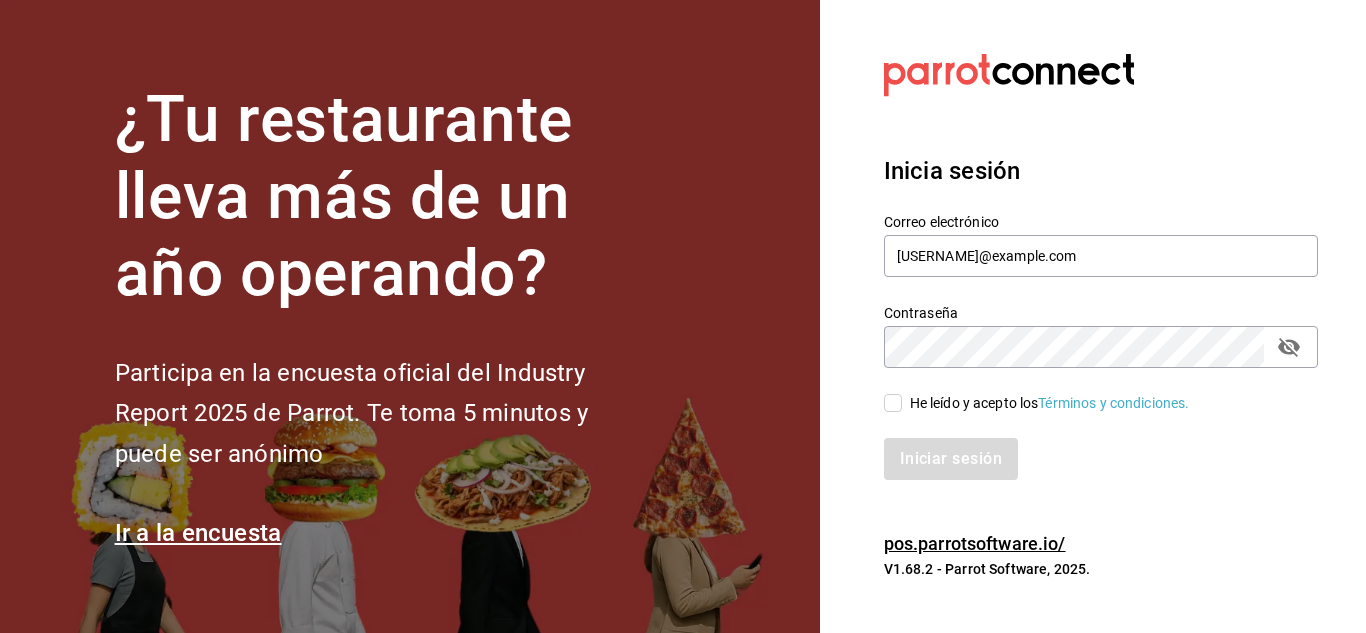 click on "He leído y acepto los  Términos y condiciones." at bounding box center (893, 403) 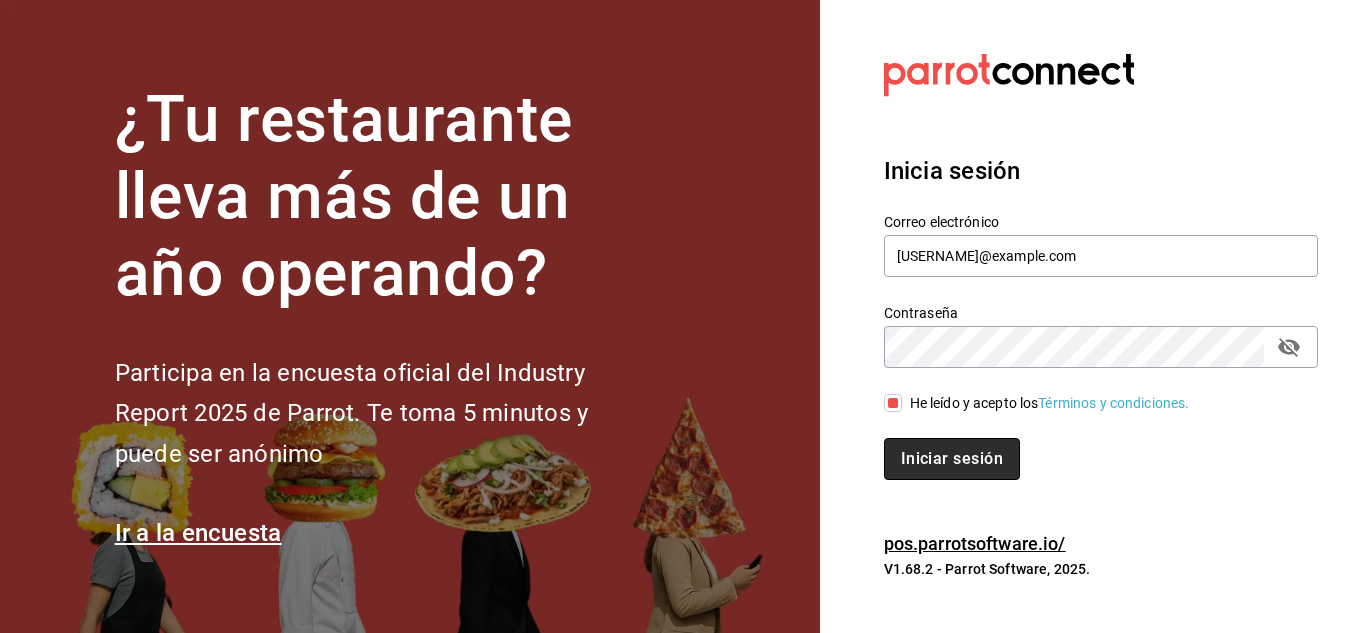 click on "Iniciar sesión" at bounding box center (952, 459) 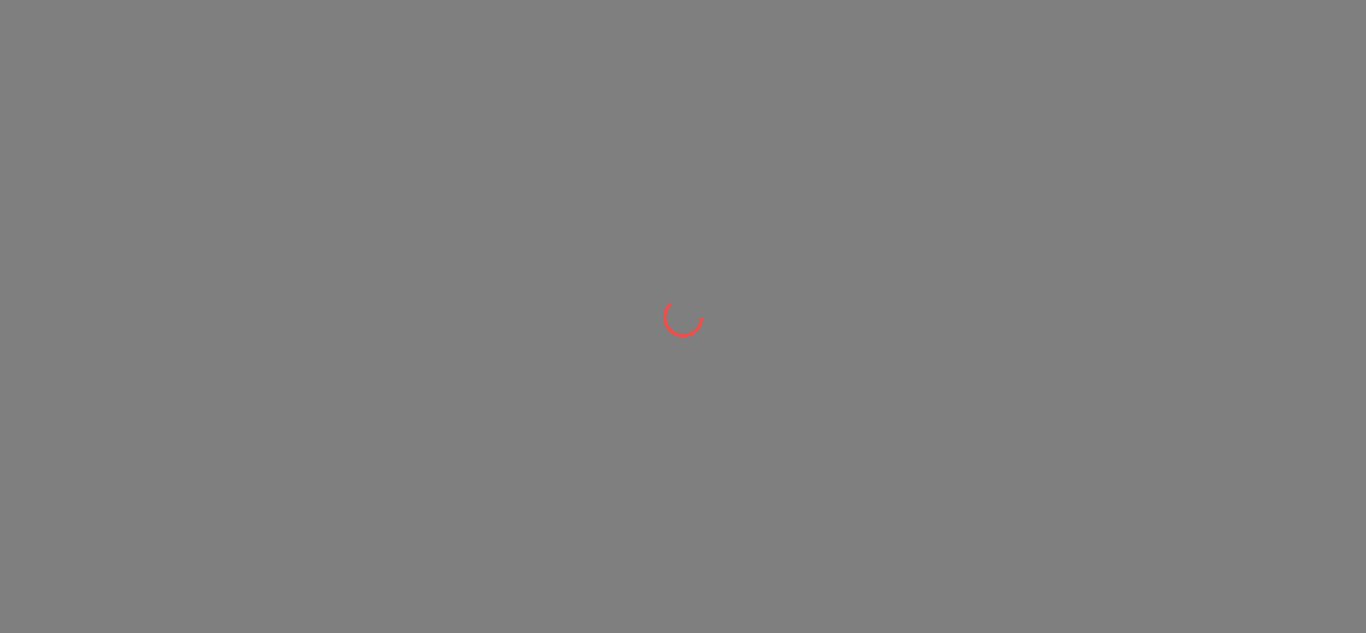 scroll, scrollTop: 0, scrollLeft: 0, axis: both 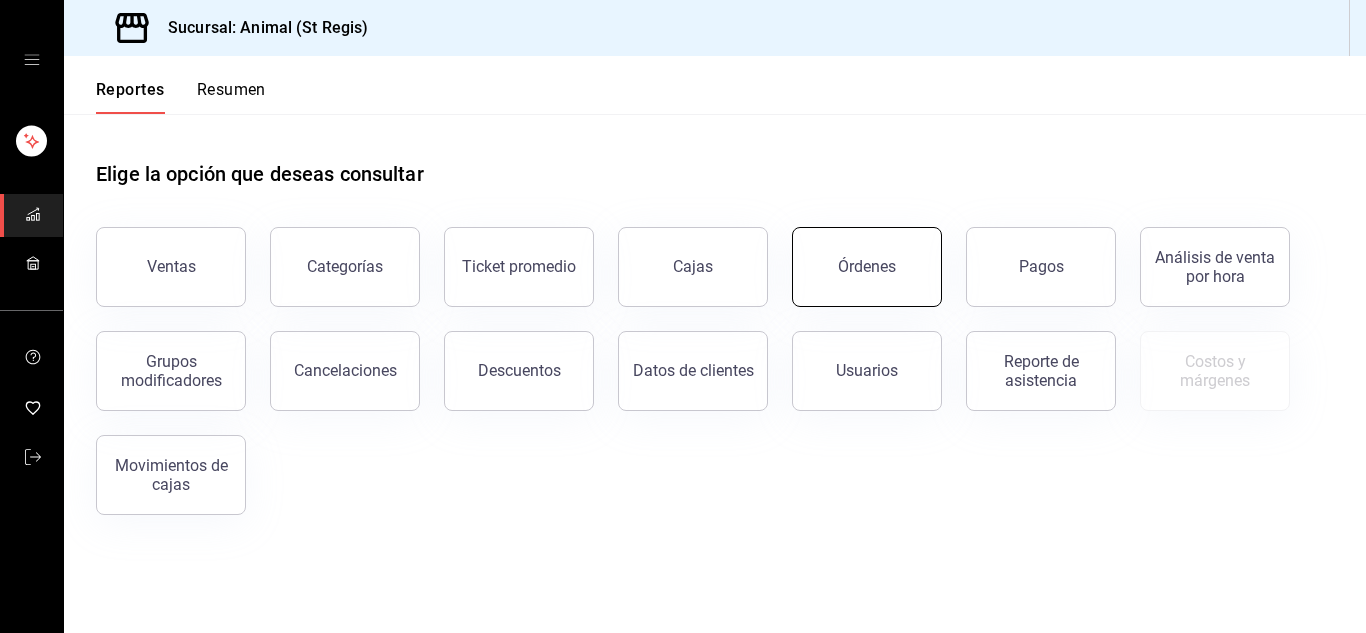 click on "Órdenes" at bounding box center (867, 267) 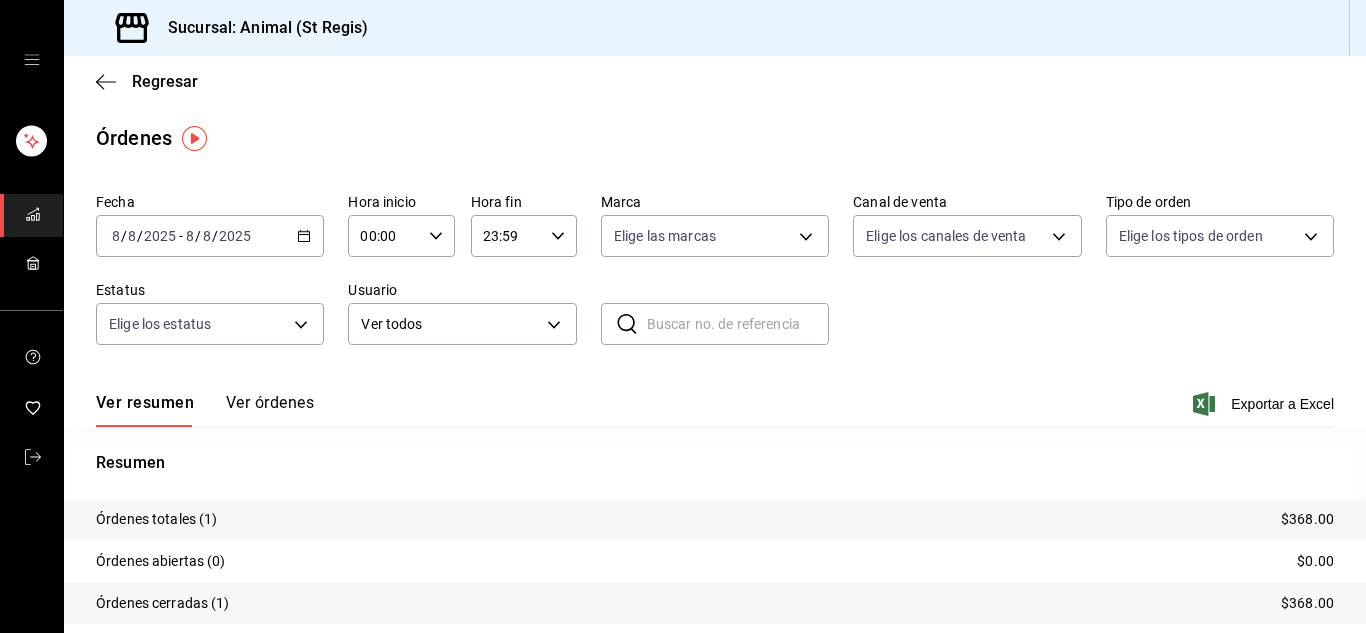 click 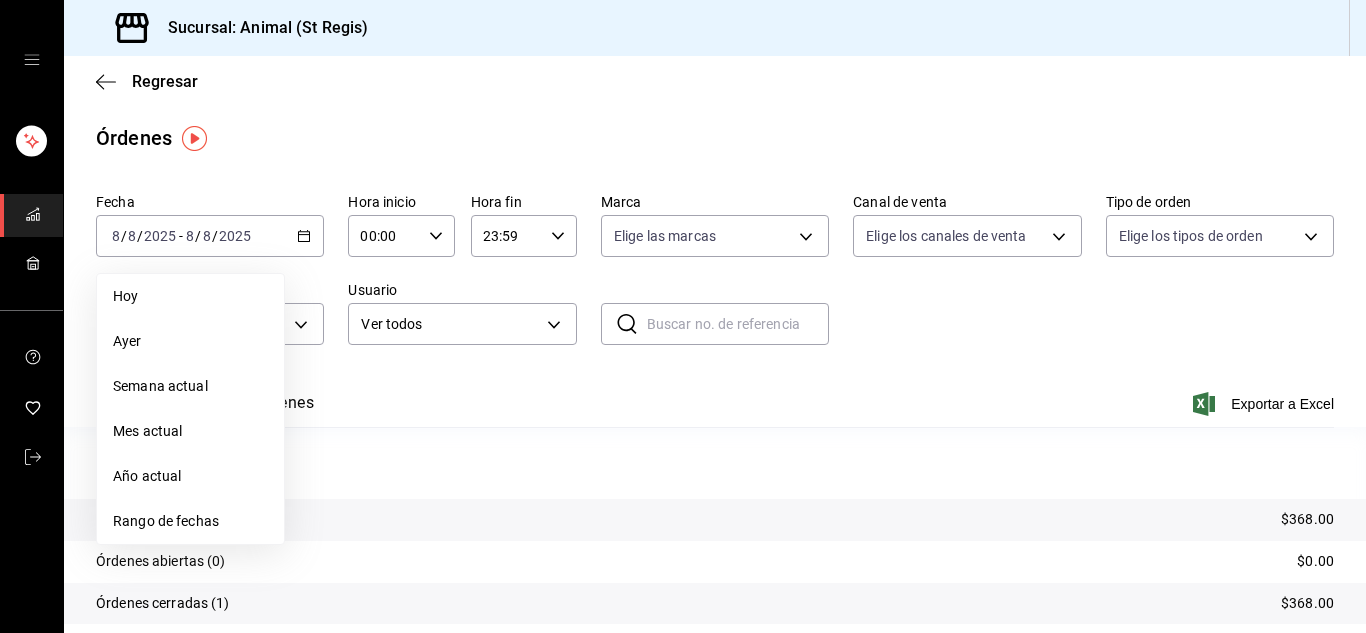 click on "Rango de fechas" at bounding box center (190, 521) 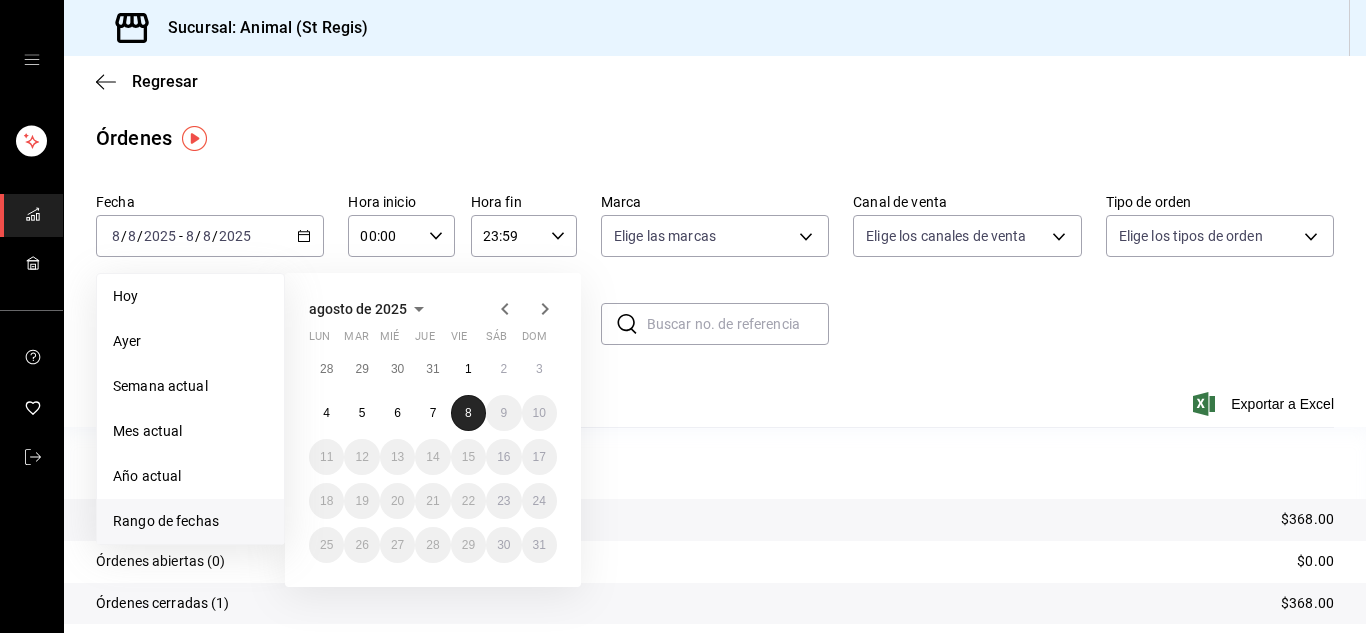 click on "8" at bounding box center (468, 413) 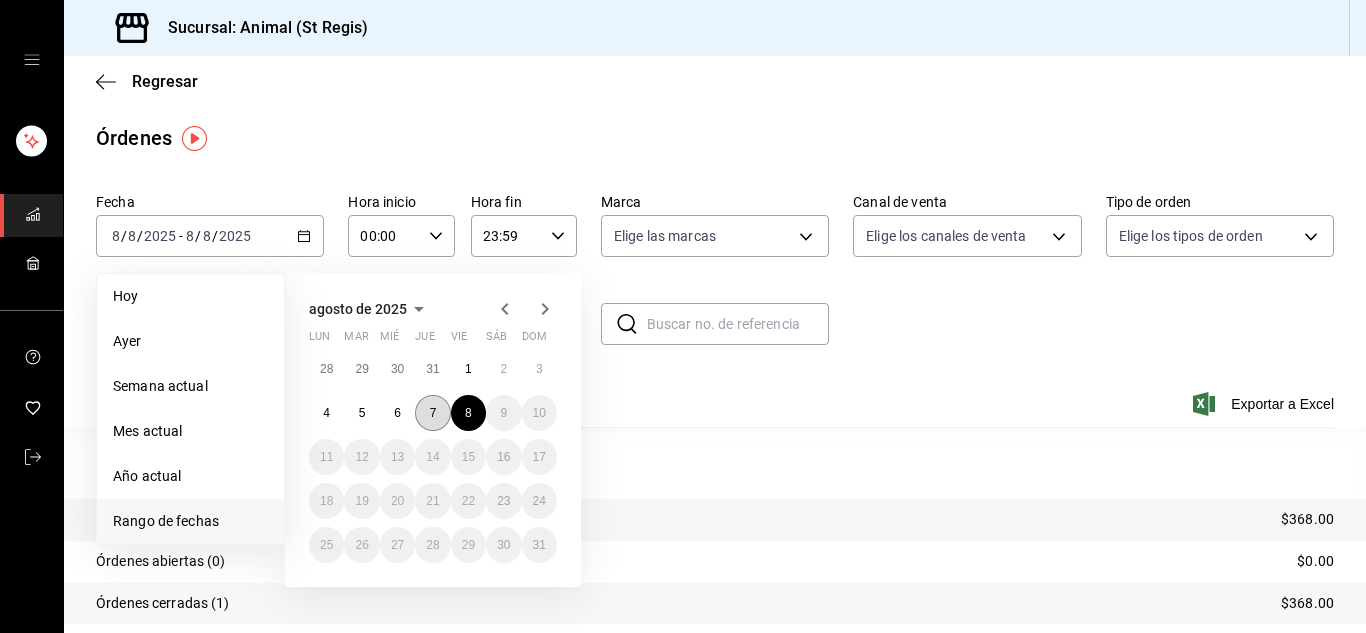 click on "7" at bounding box center (433, 413) 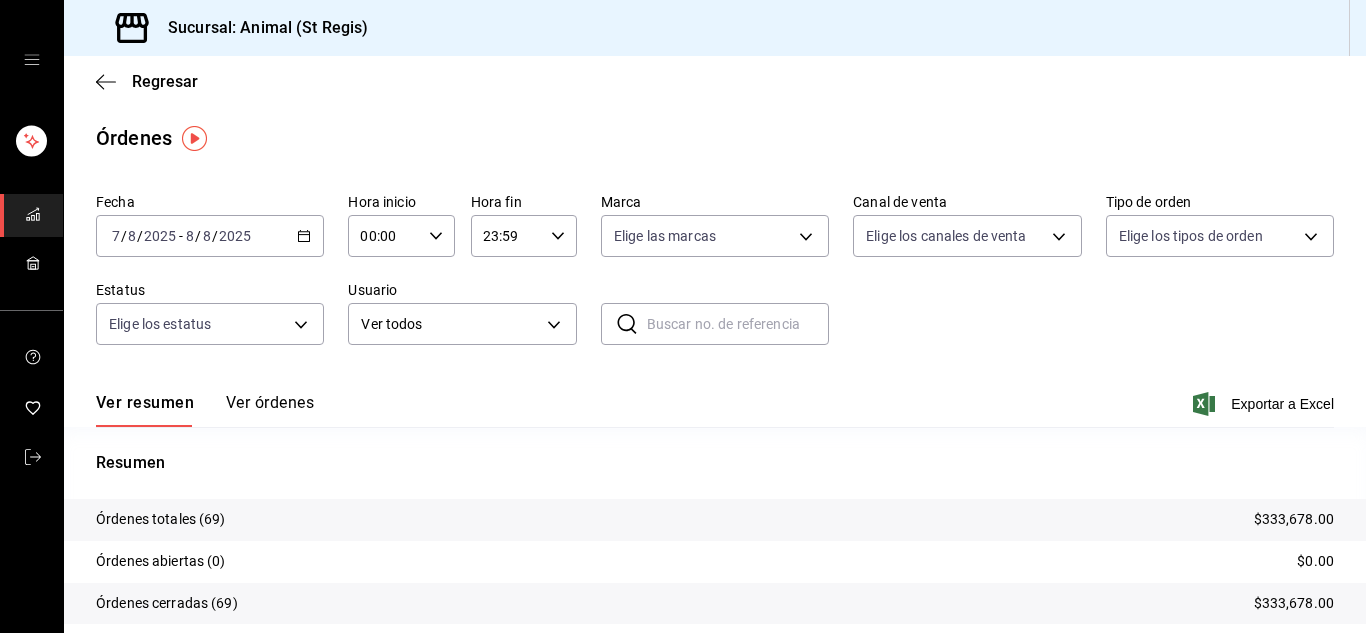 click 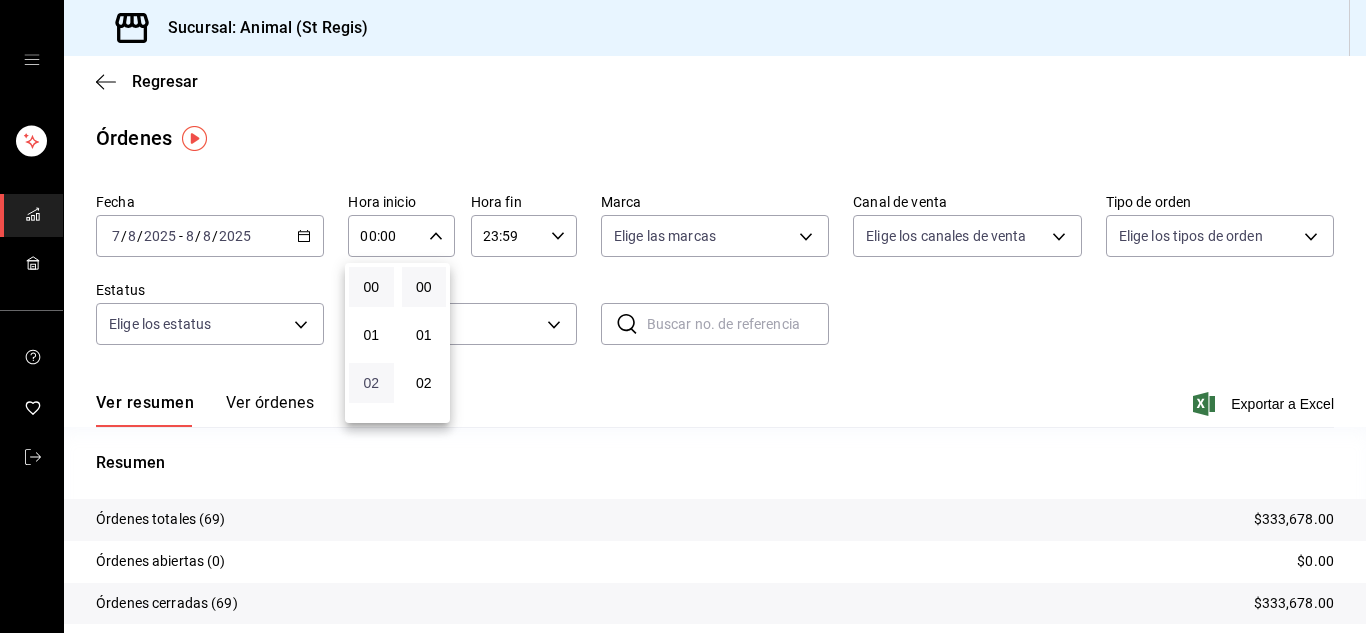 click on "02" at bounding box center [371, 383] 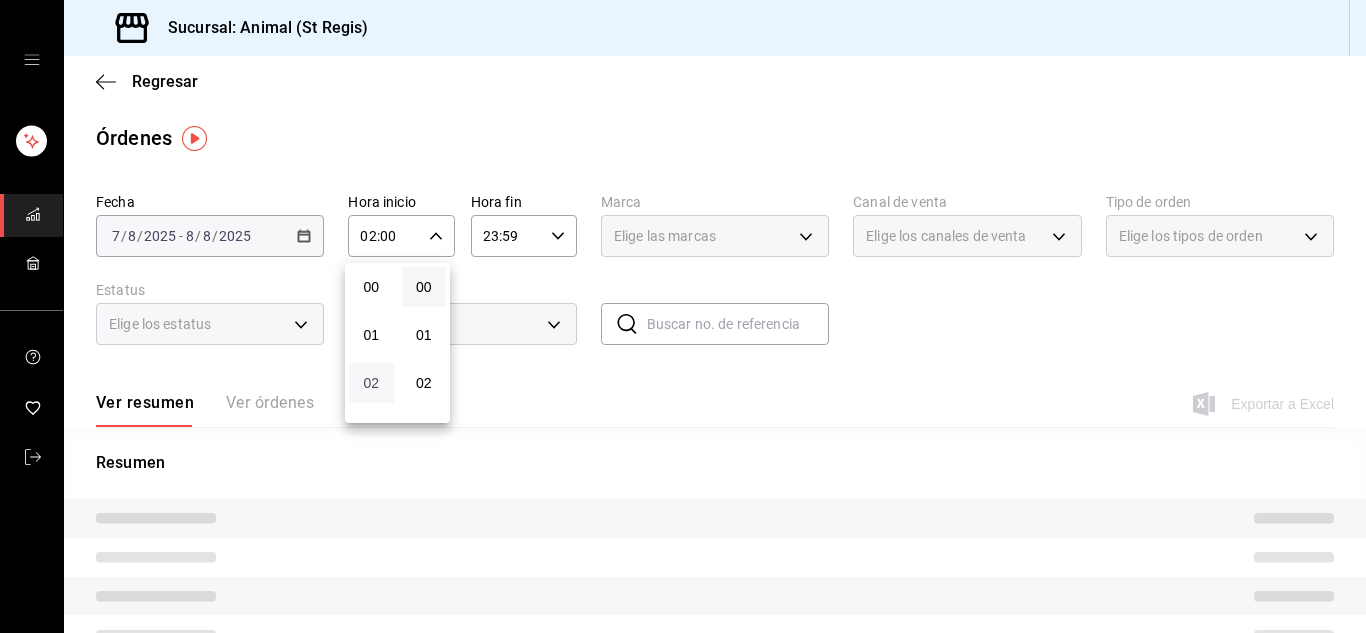 type 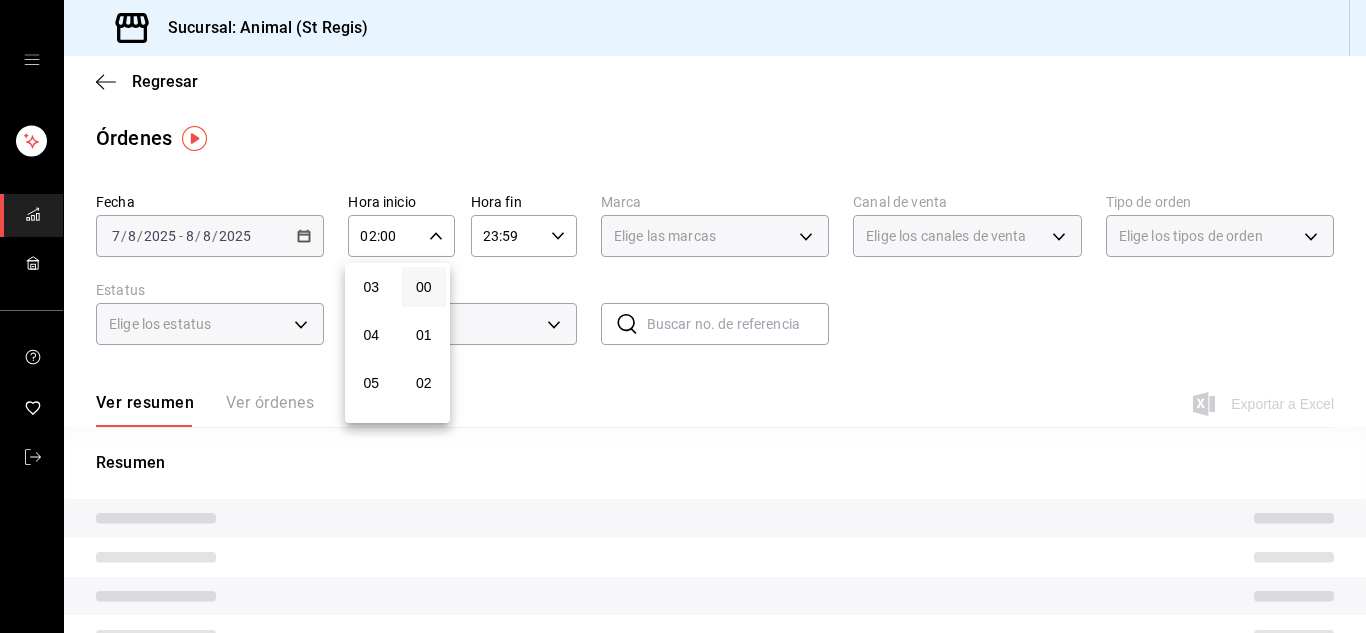 scroll, scrollTop: 160, scrollLeft: 0, axis: vertical 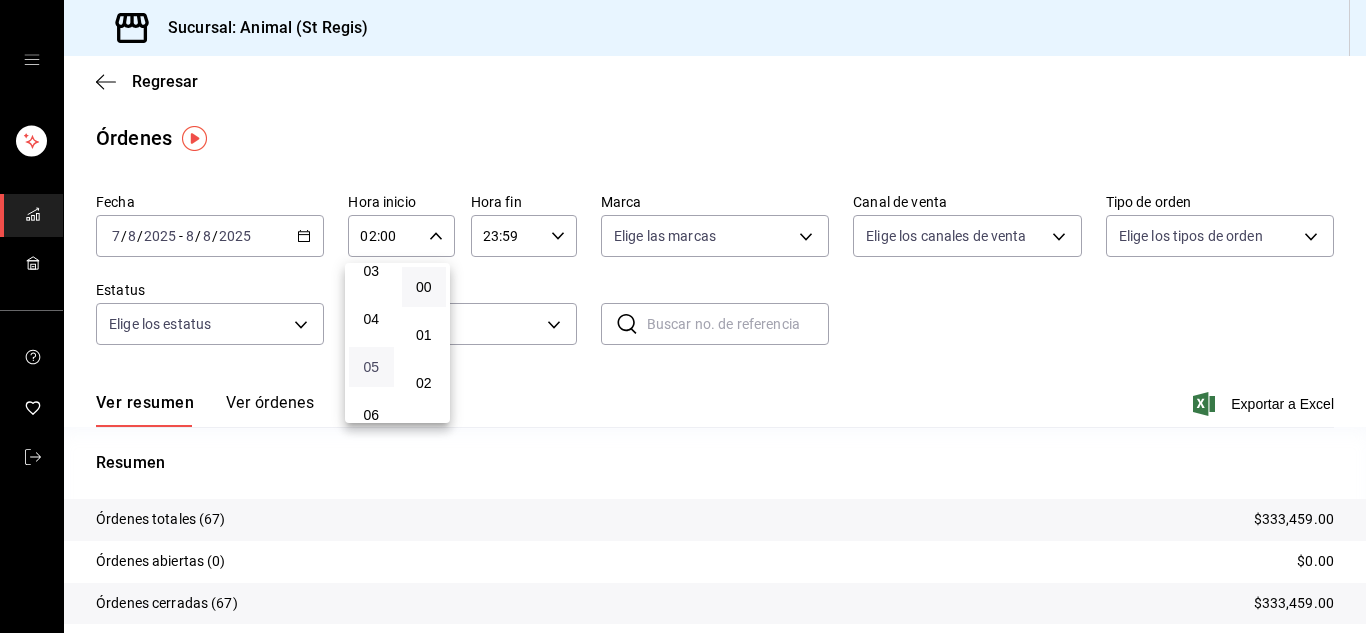 click on "05" at bounding box center (371, 367) 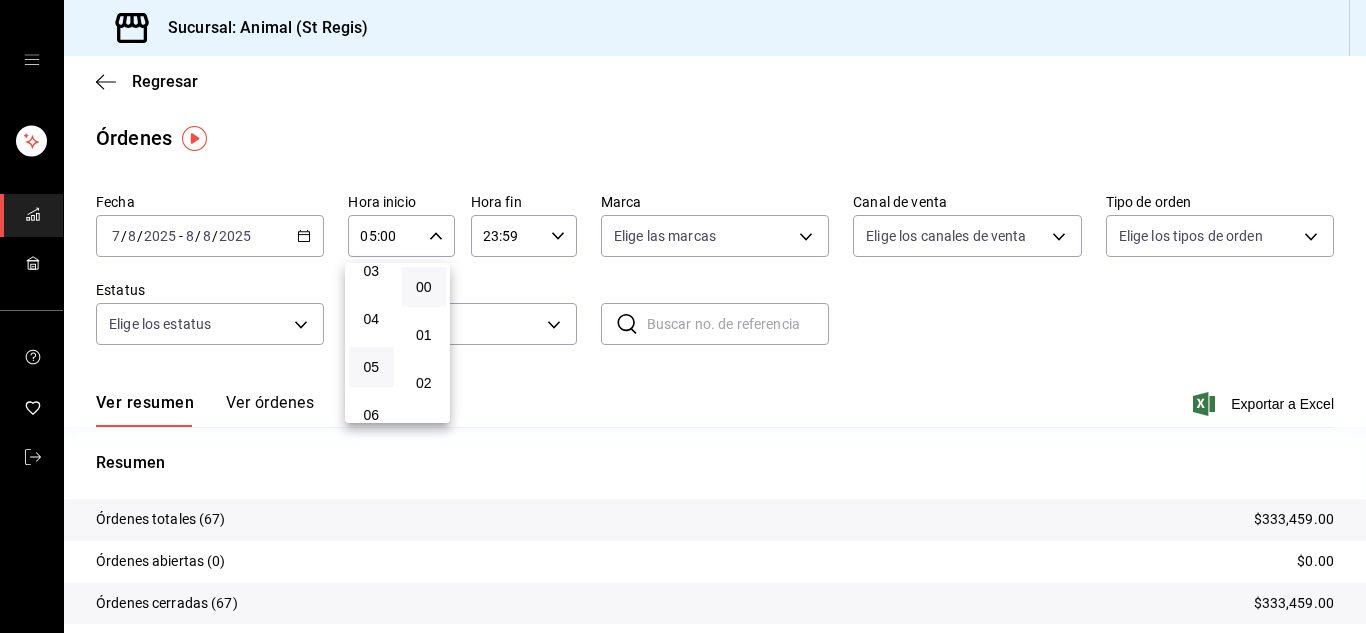 click at bounding box center (683, 316) 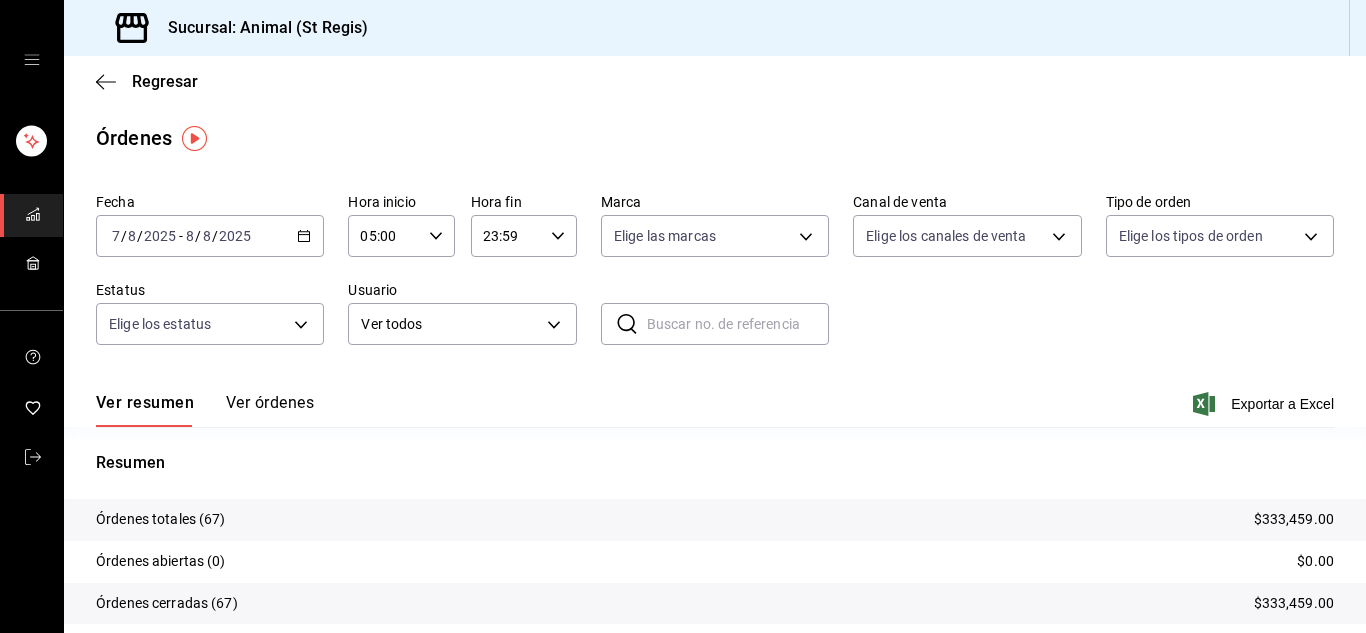click 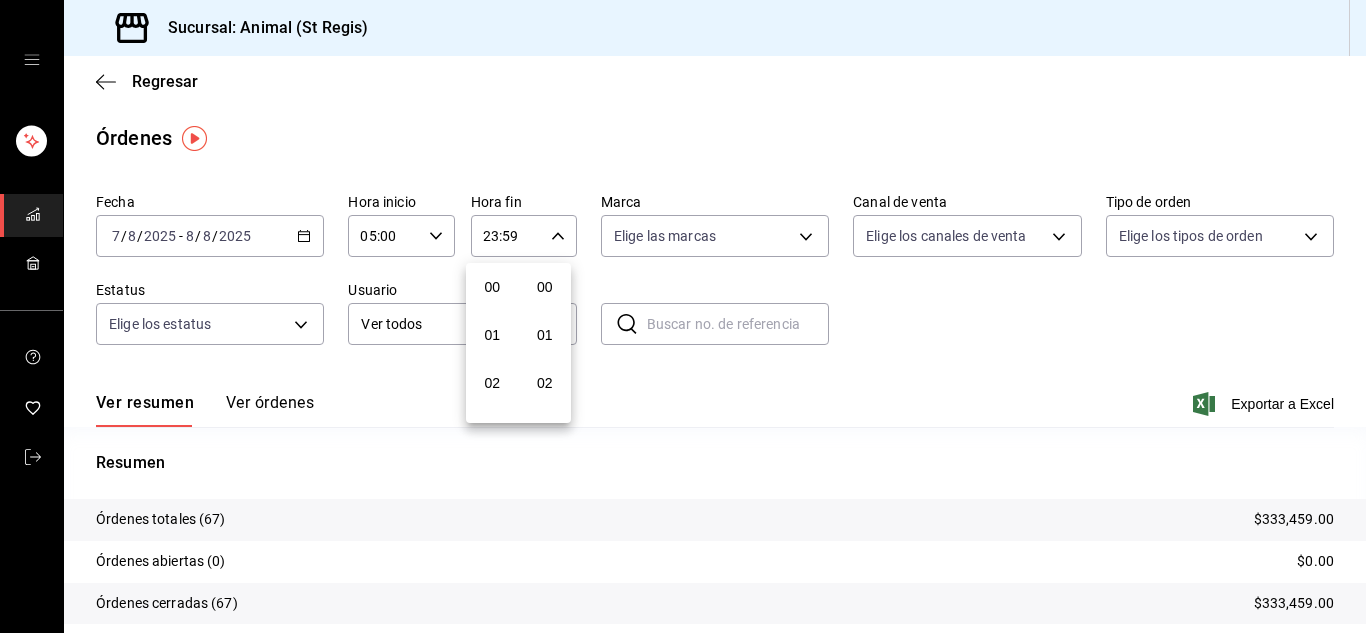 scroll, scrollTop: 992, scrollLeft: 0, axis: vertical 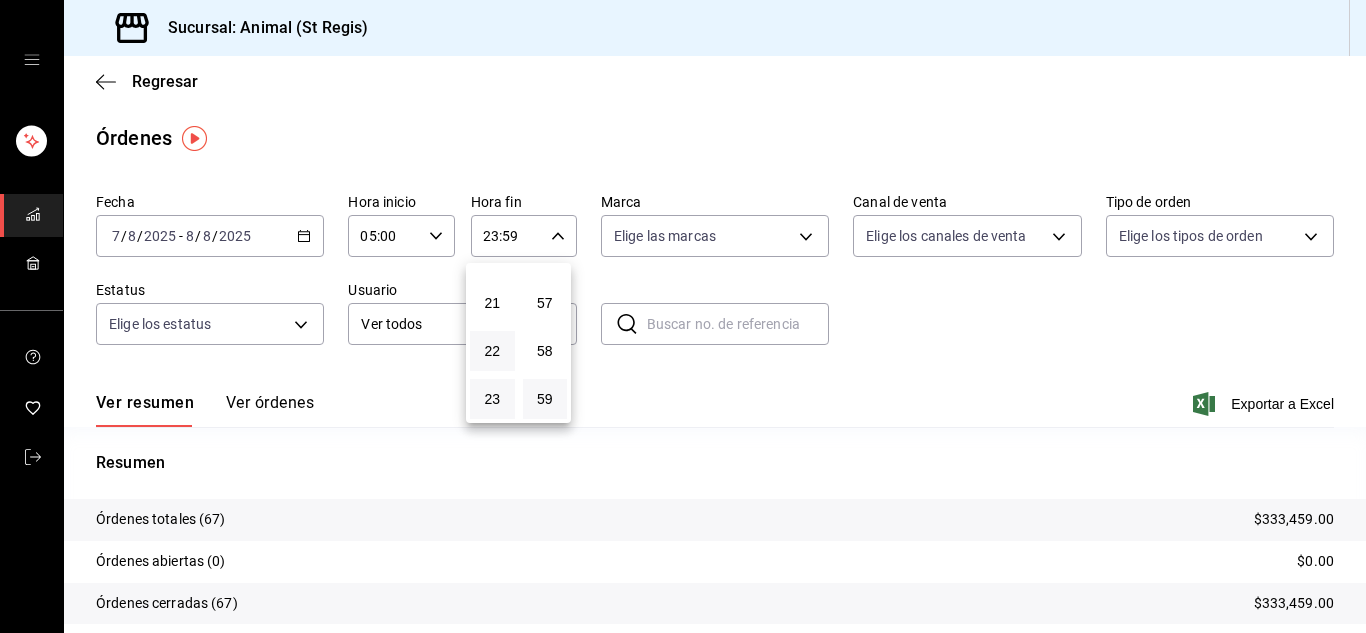 click on "22" at bounding box center [492, 351] 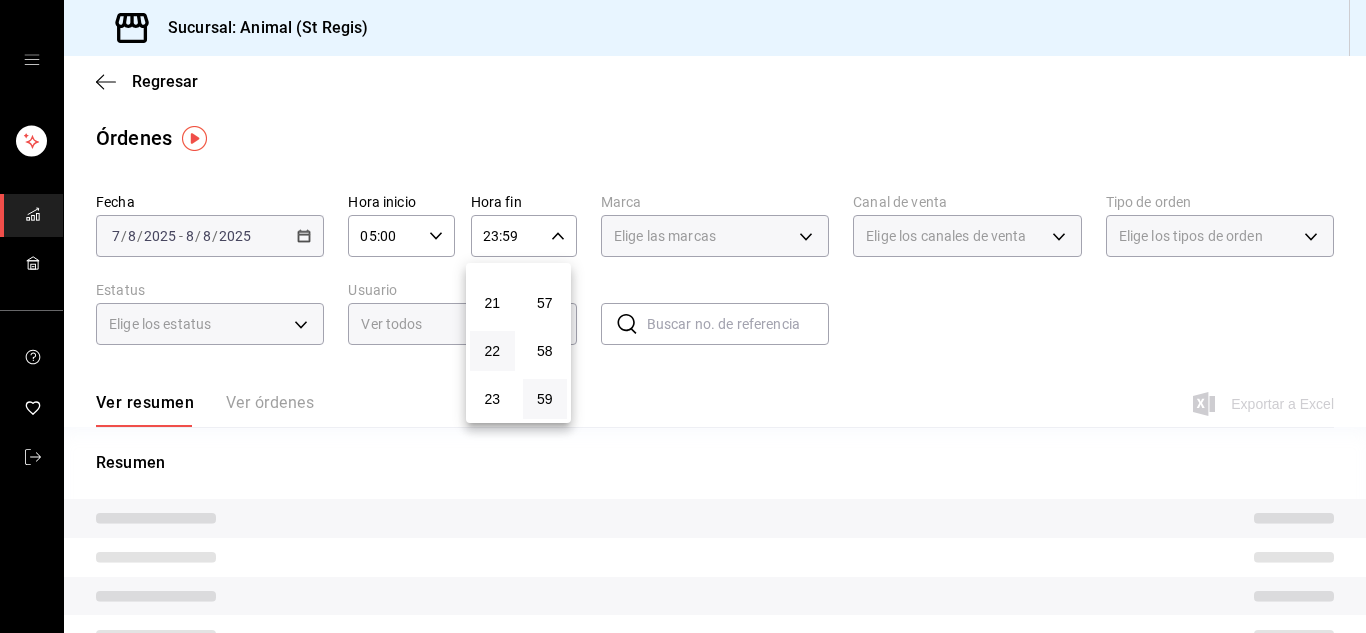 type on "22:59" 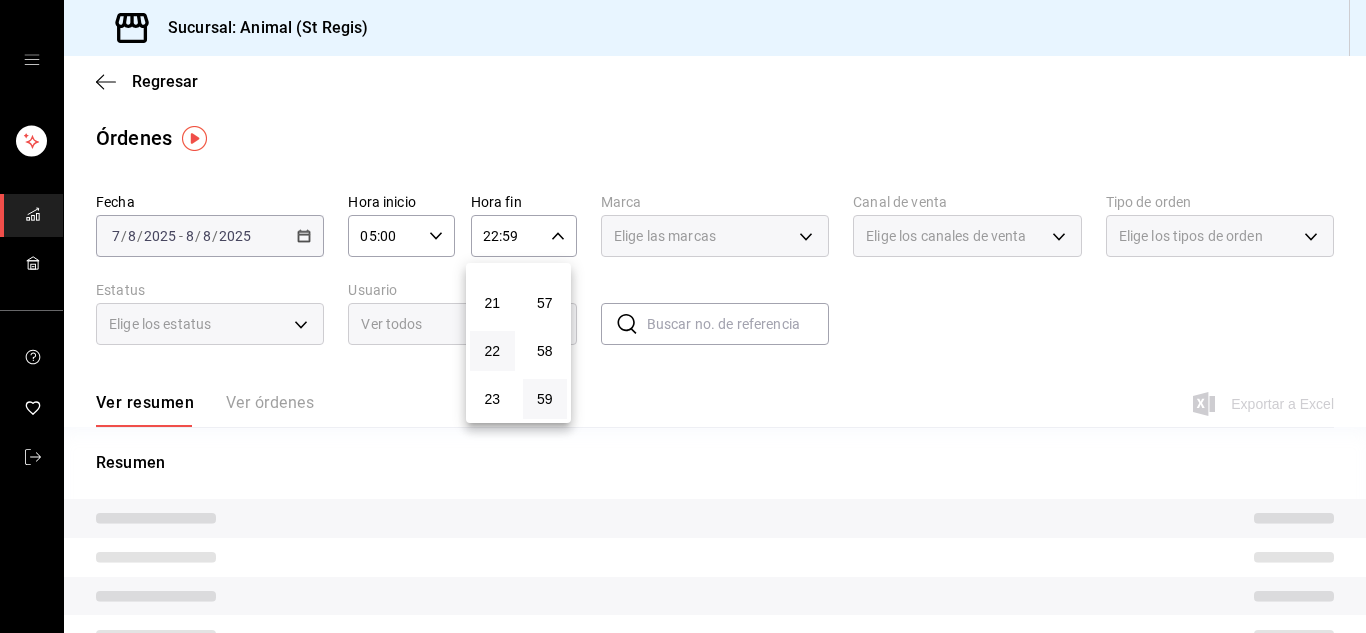 type 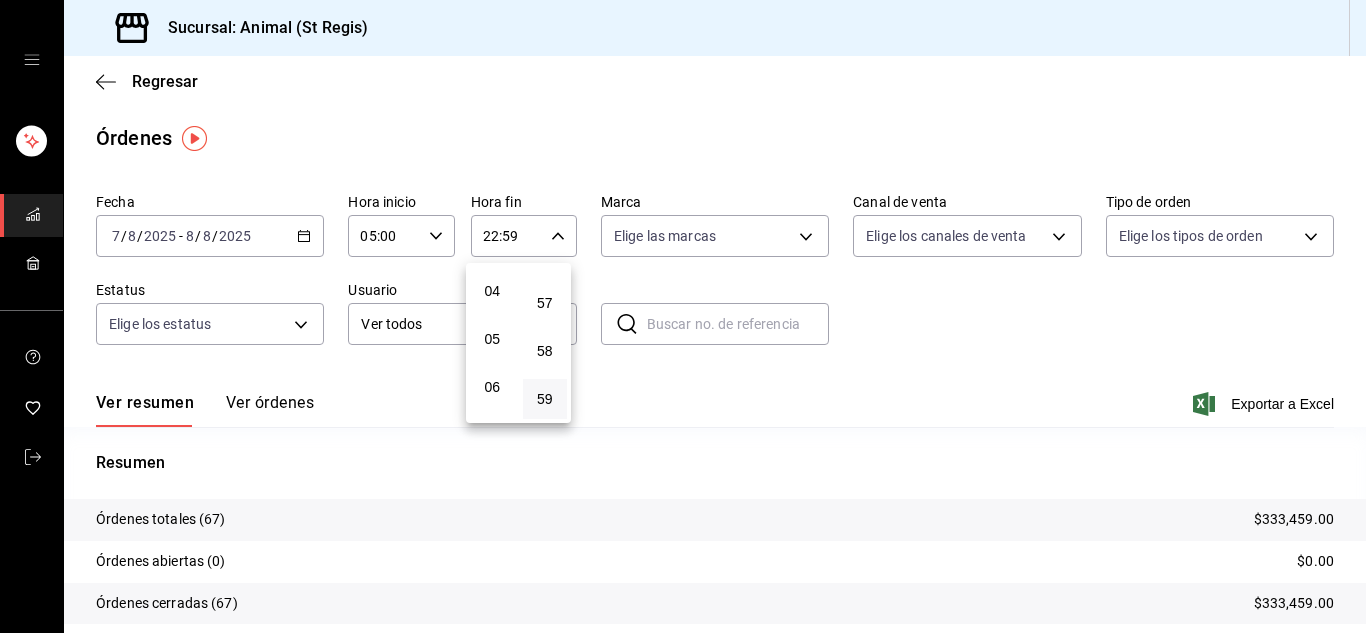 scroll, scrollTop: 192, scrollLeft: 0, axis: vertical 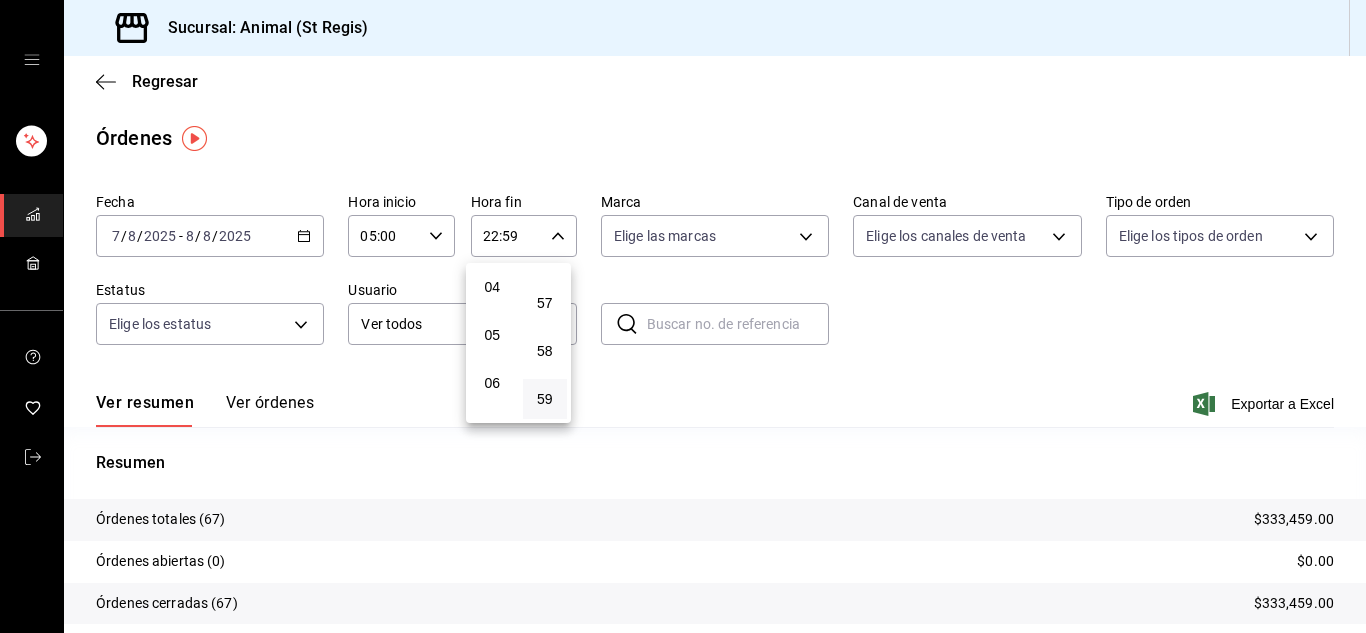 click on "05" at bounding box center [492, 335] 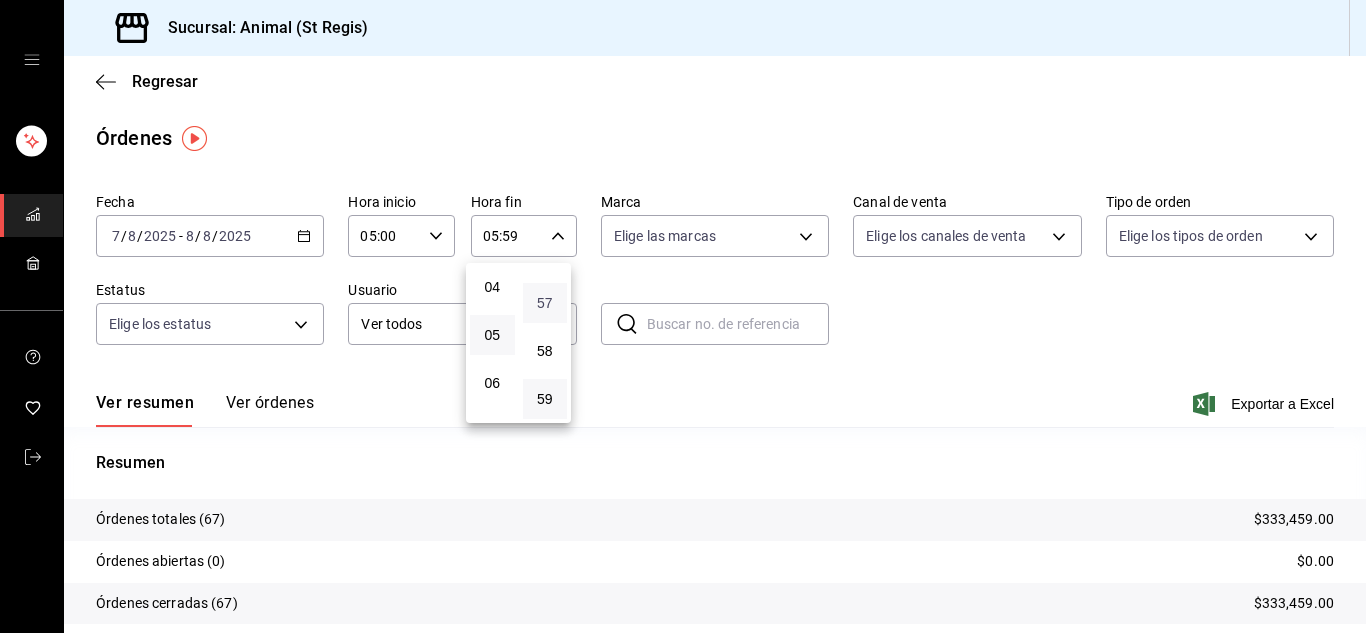 click on "57" at bounding box center (545, 303) 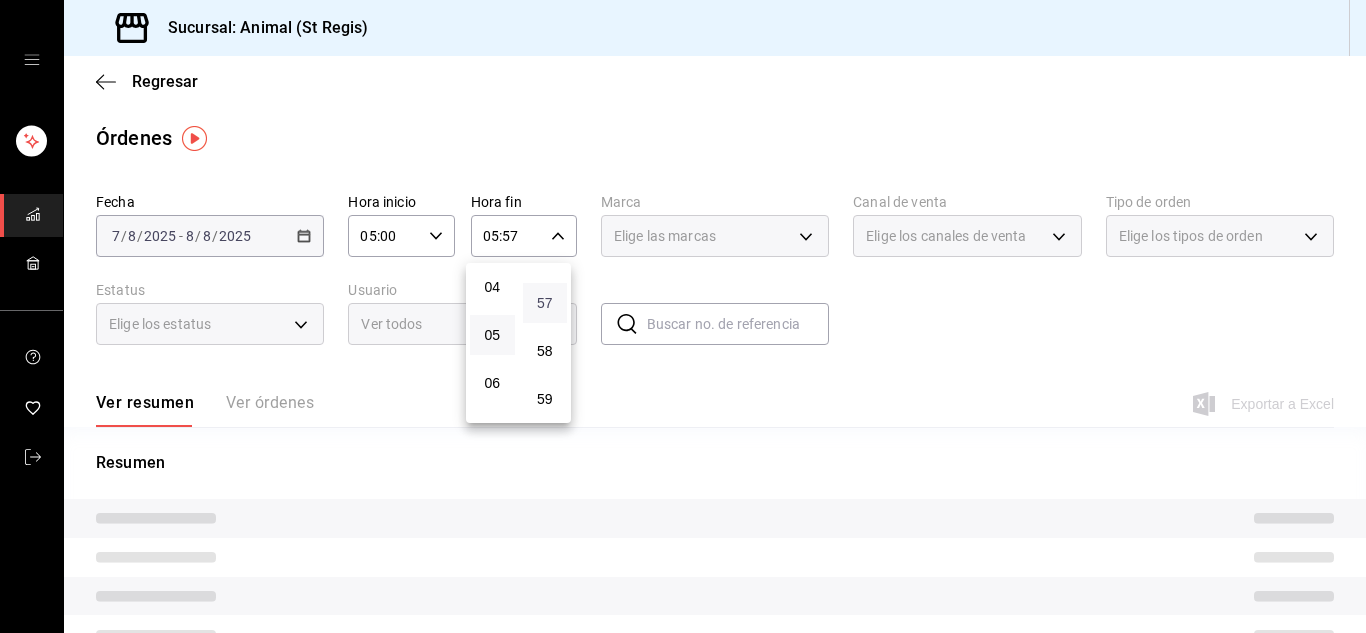 type 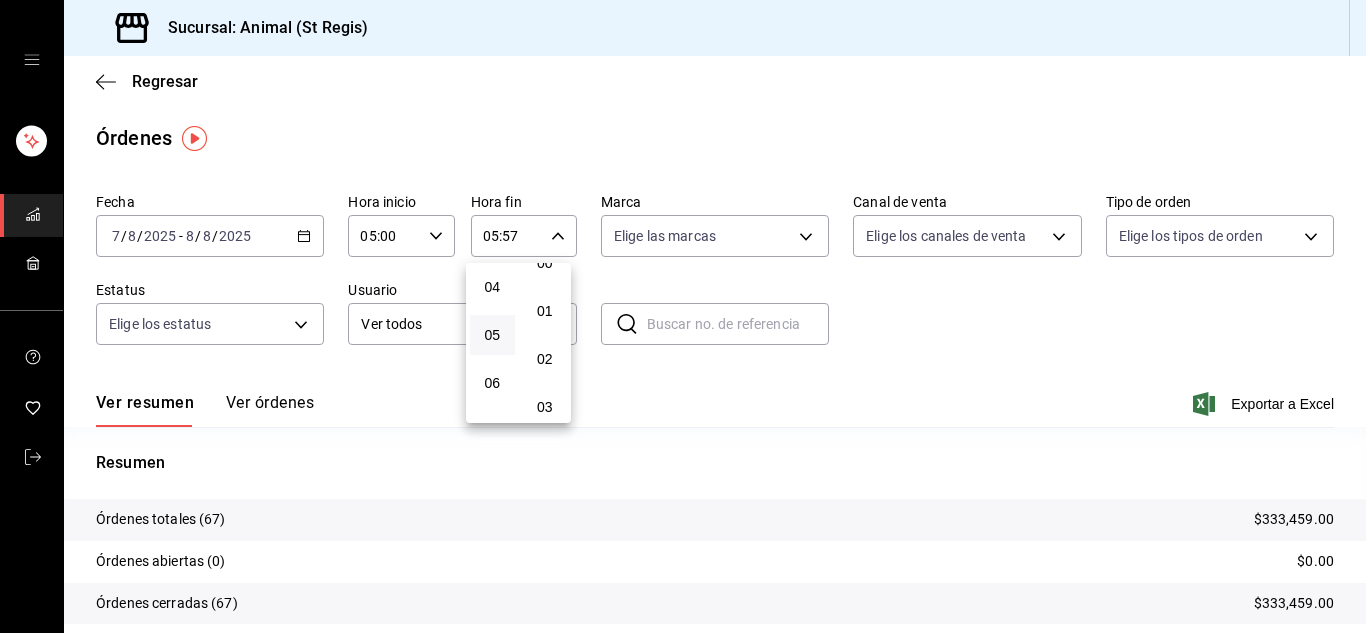 scroll, scrollTop: 0, scrollLeft: 0, axis: both 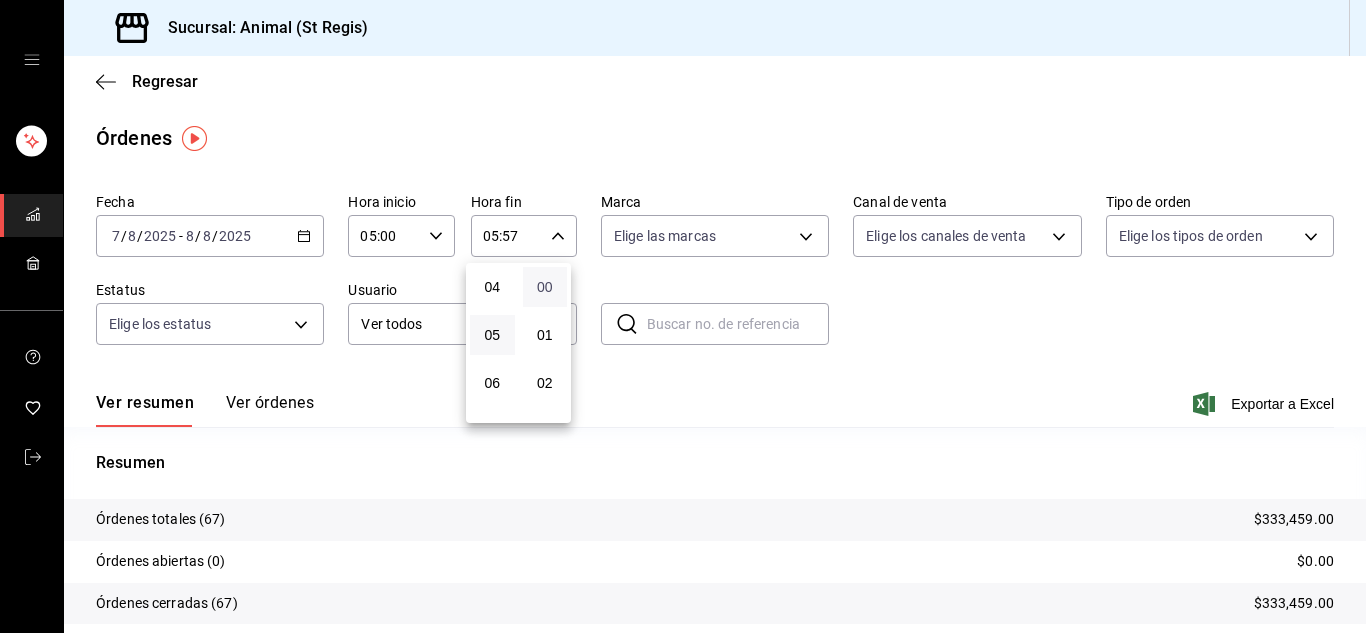 click on "00" at bounding box center (545, 287) 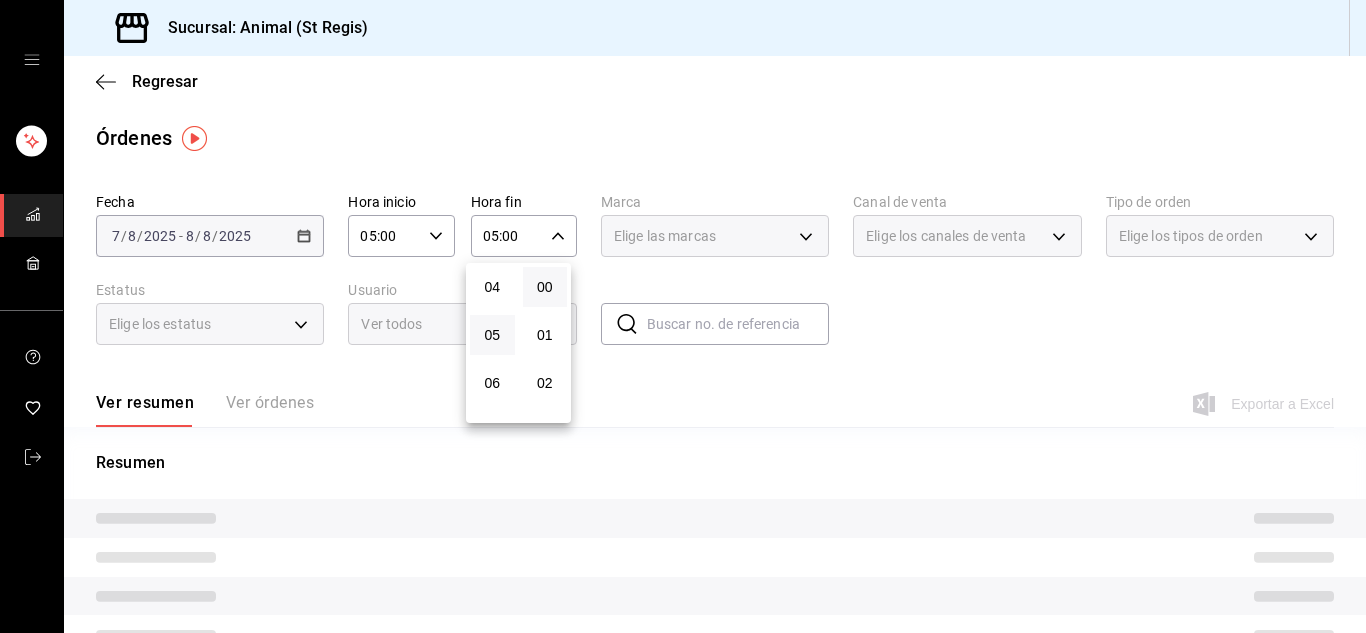 click at bounding box center [683, 316] 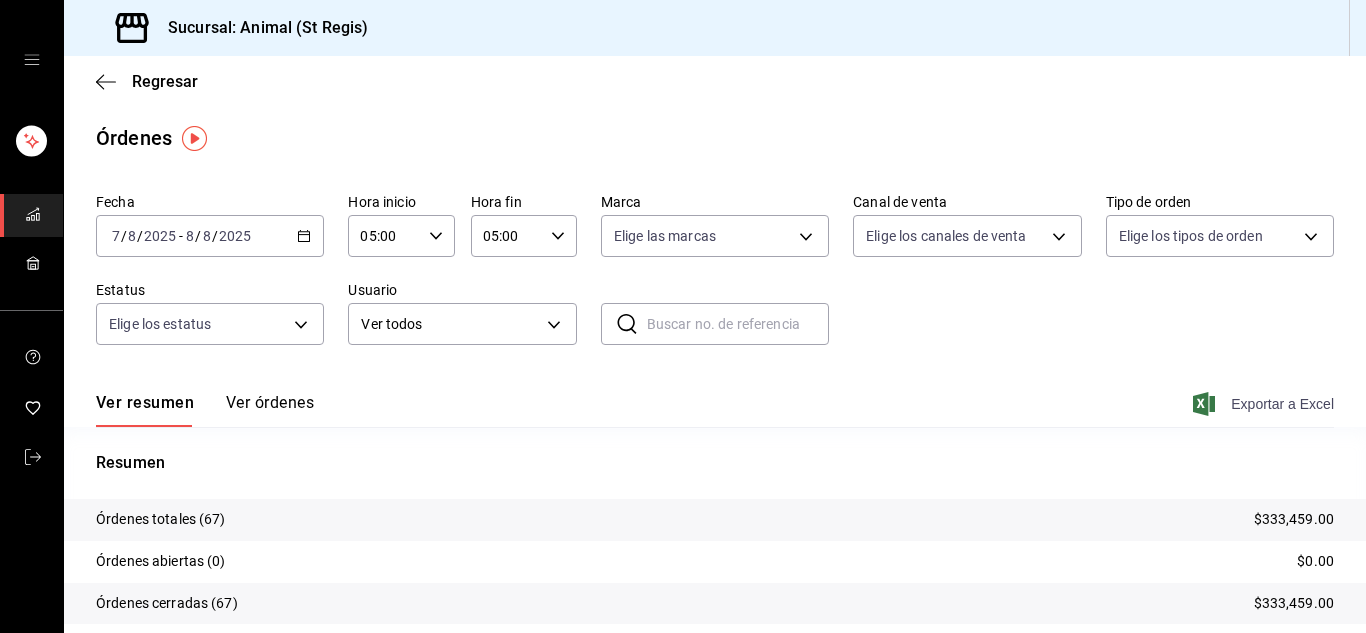 click on "Exportar a Excel" at bounding box center (1265, 404) 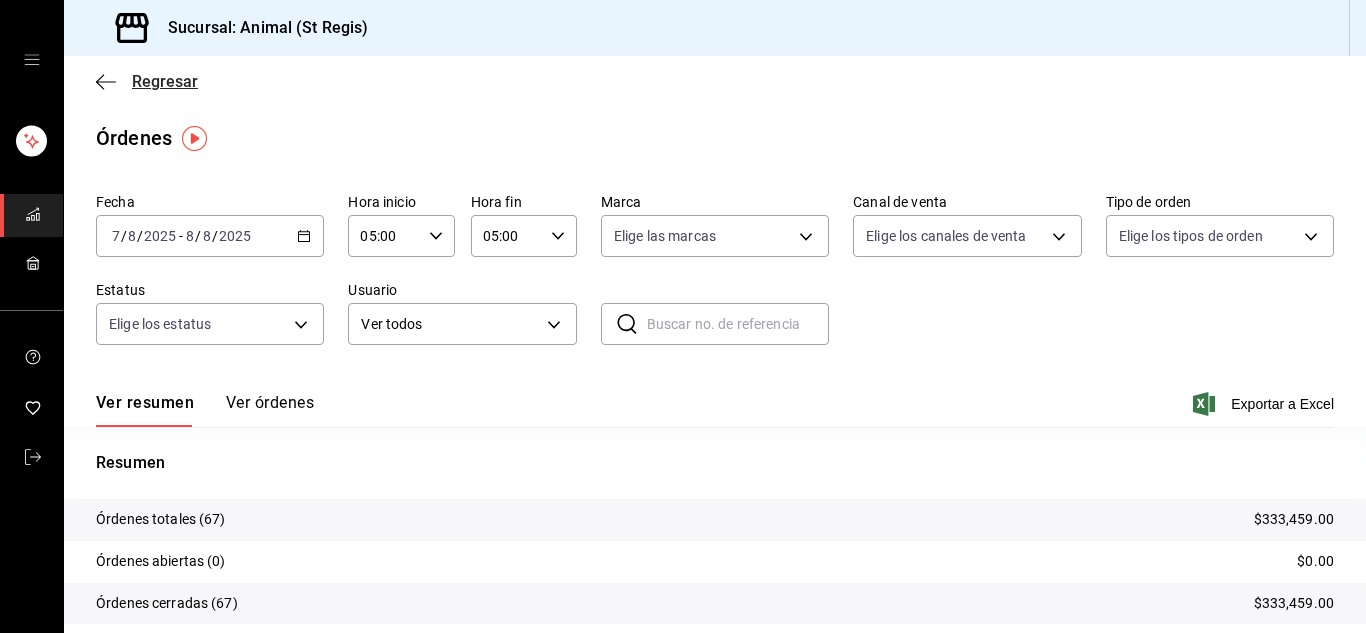 click 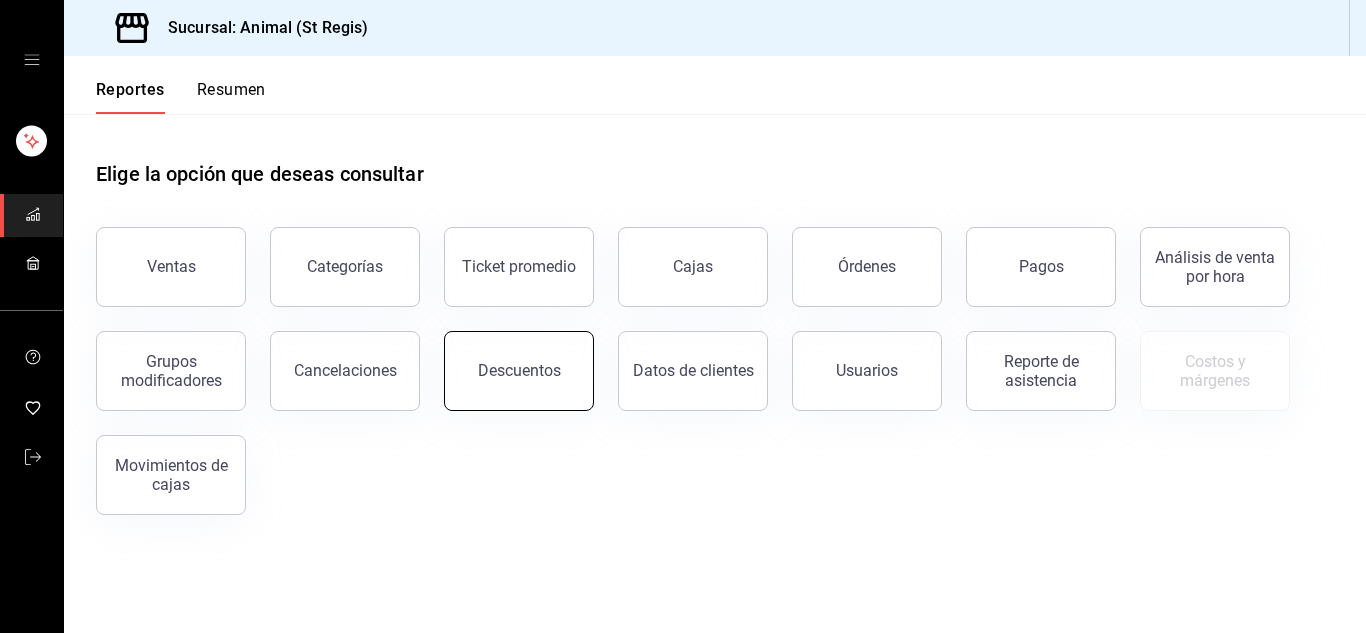 click on "Descuentos" at bounding box center [519, 371] 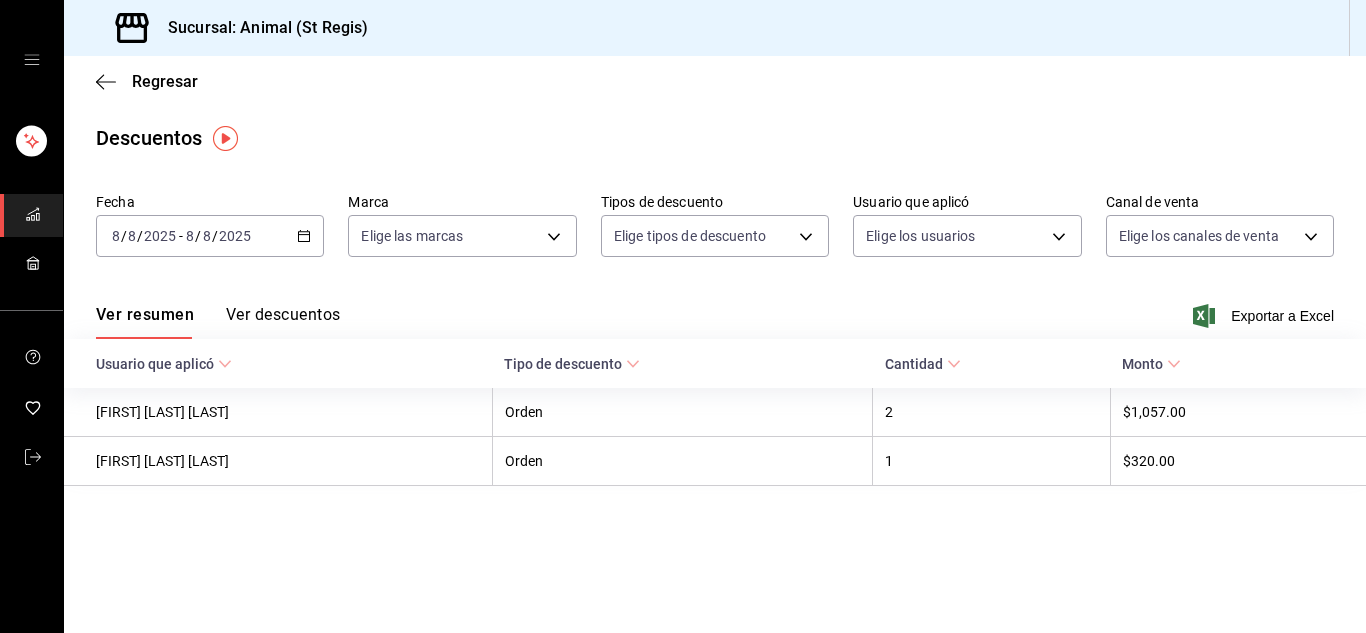 click 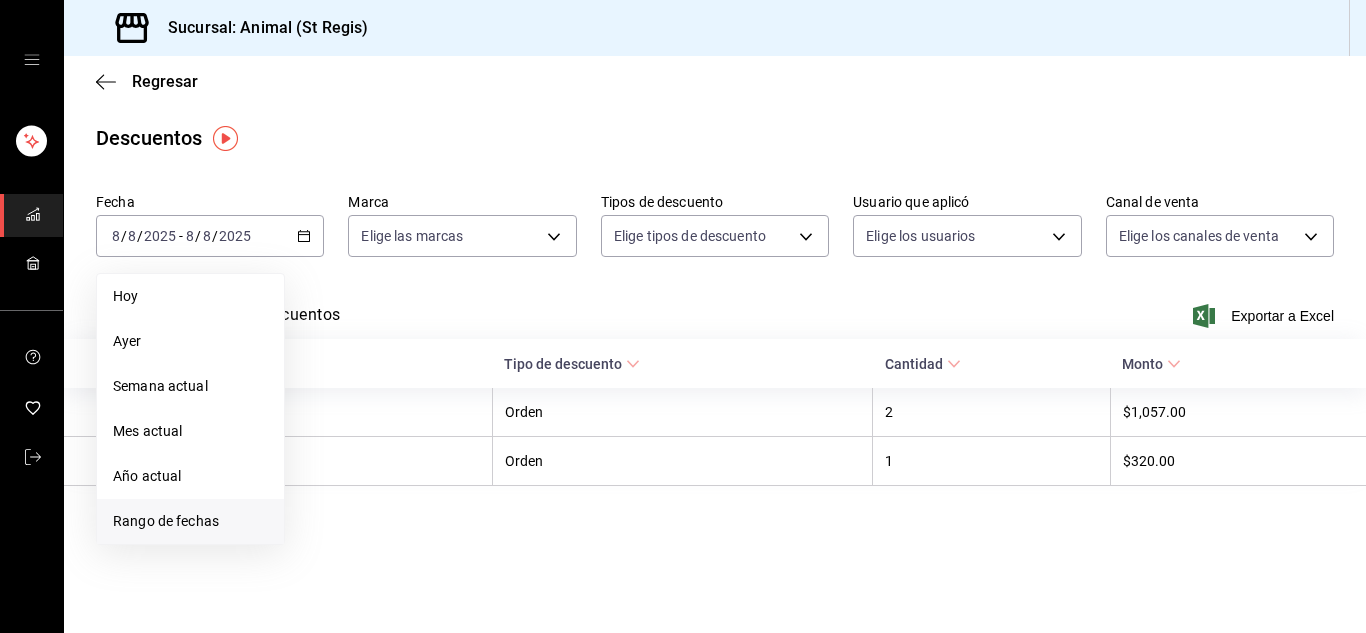 click on "Rango de fechas" at bounding box center [190, 521] 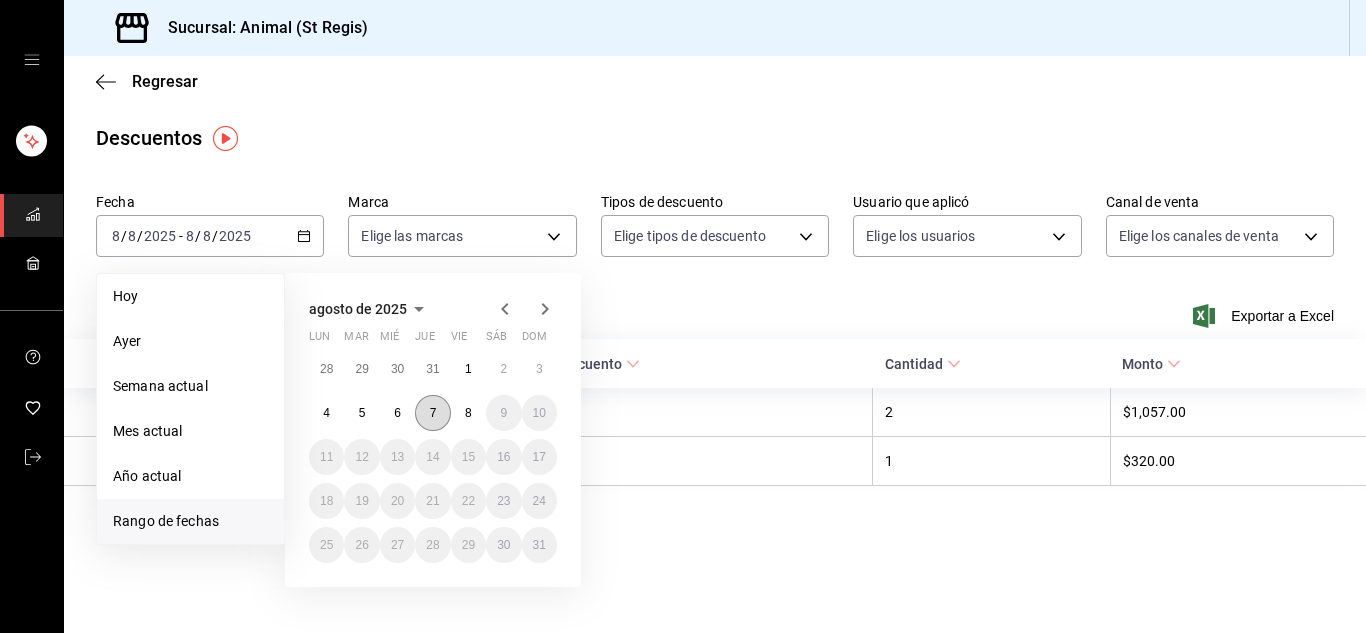 click on "7" at bounding box center (432, 413) 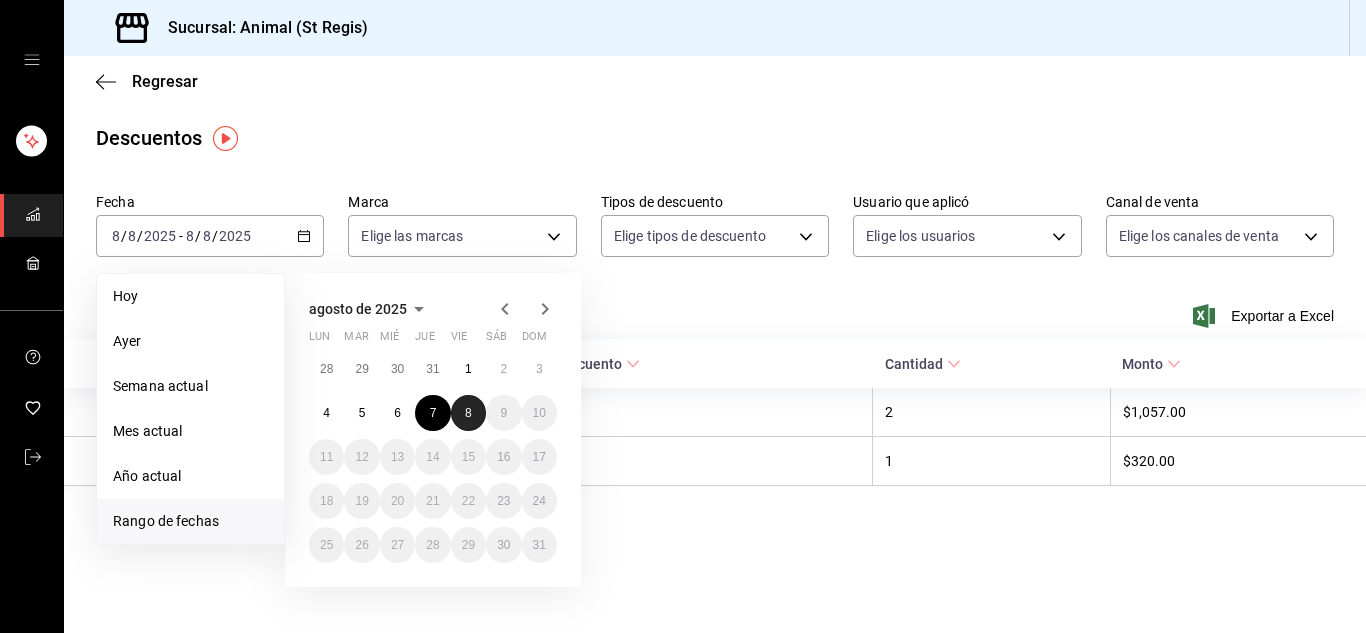 click on "8" at bounding box center [468, 413] 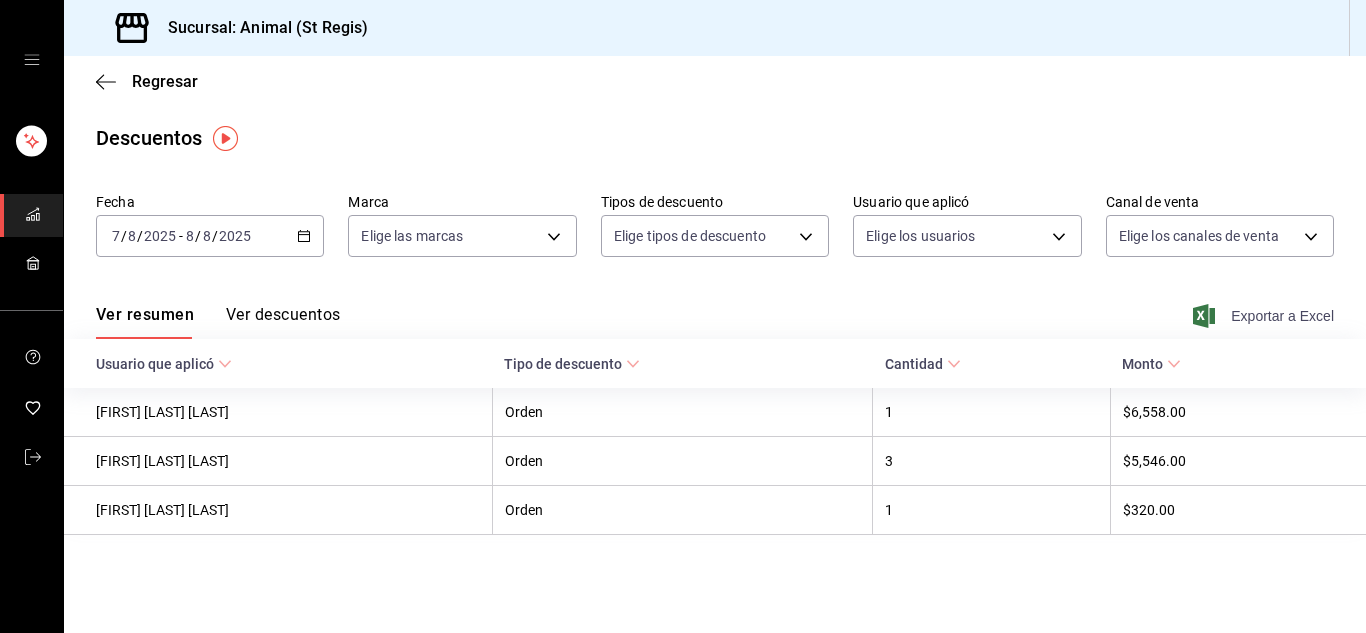 click on "Exportar a Excel" at bounding box center (1265, 316) 